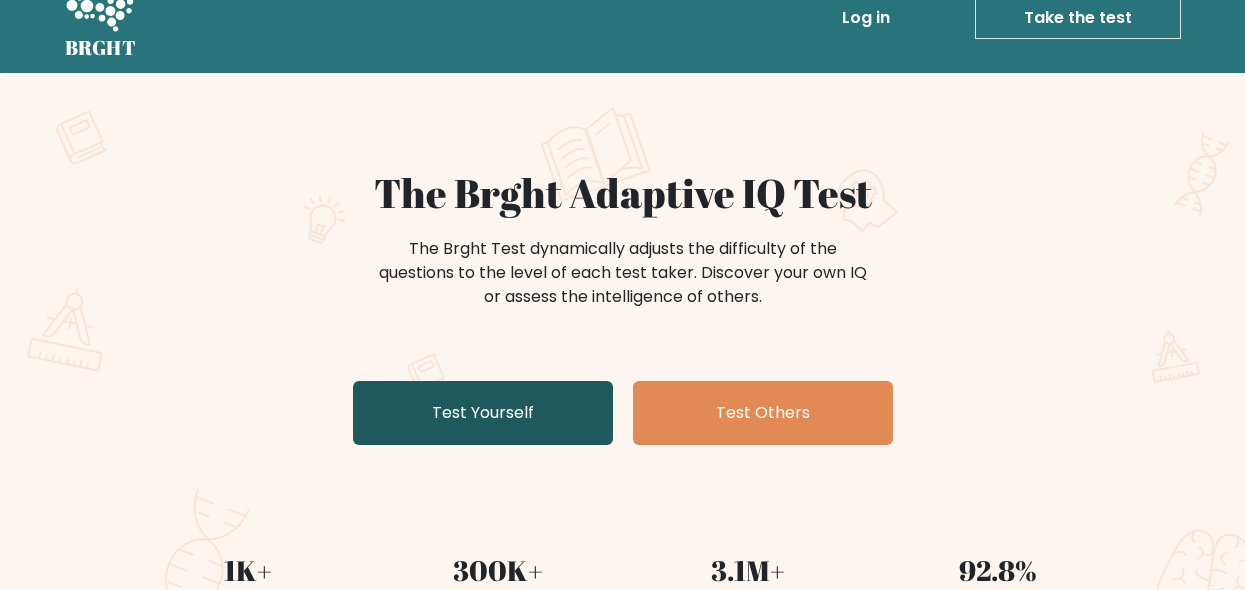 scroll, scrollTop: 40, scrollLeft: 0, axis: vertical 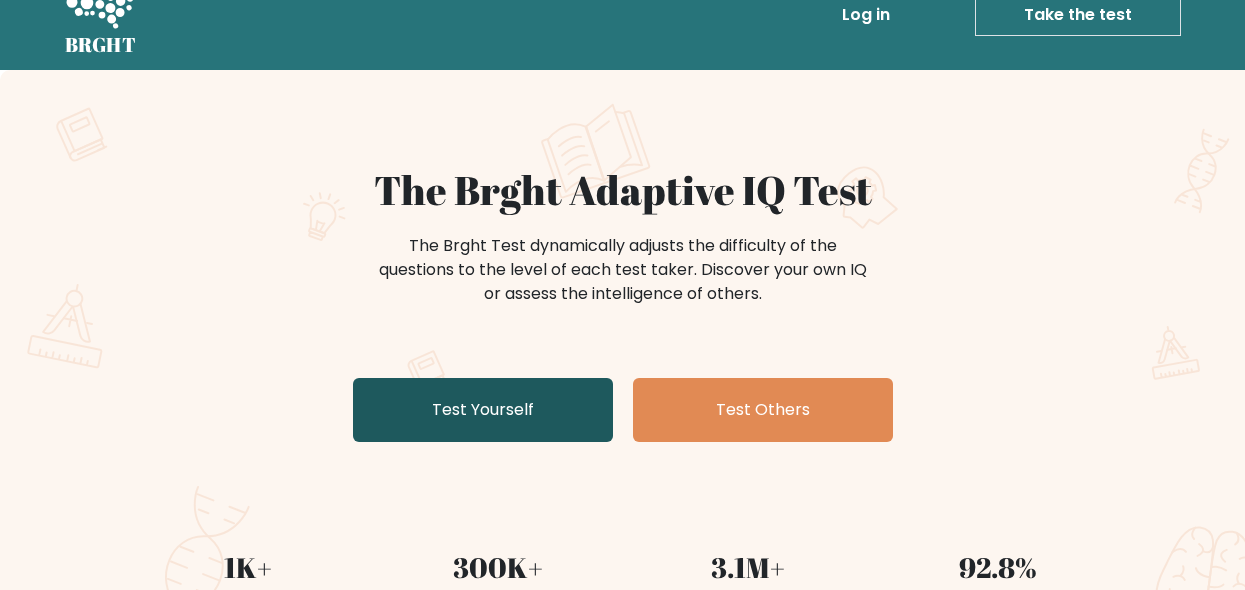 click on "Test Yourself" at bounding box center (483, 410) 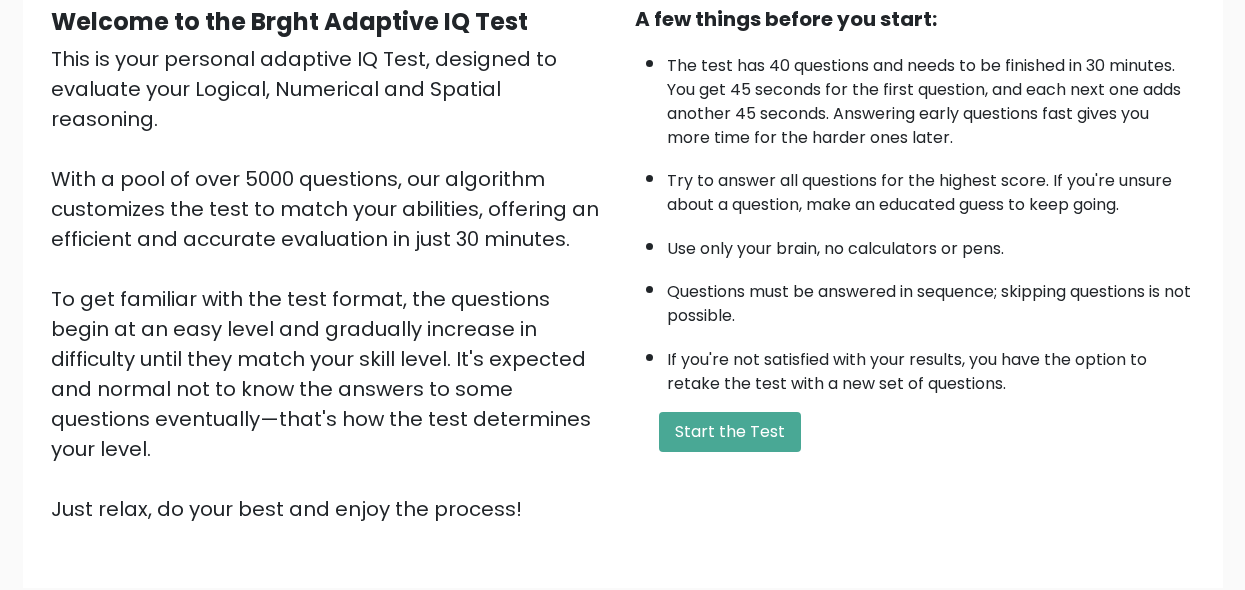 scroll, scrollTop: 200, scrollLeft: 0, axis: vertical 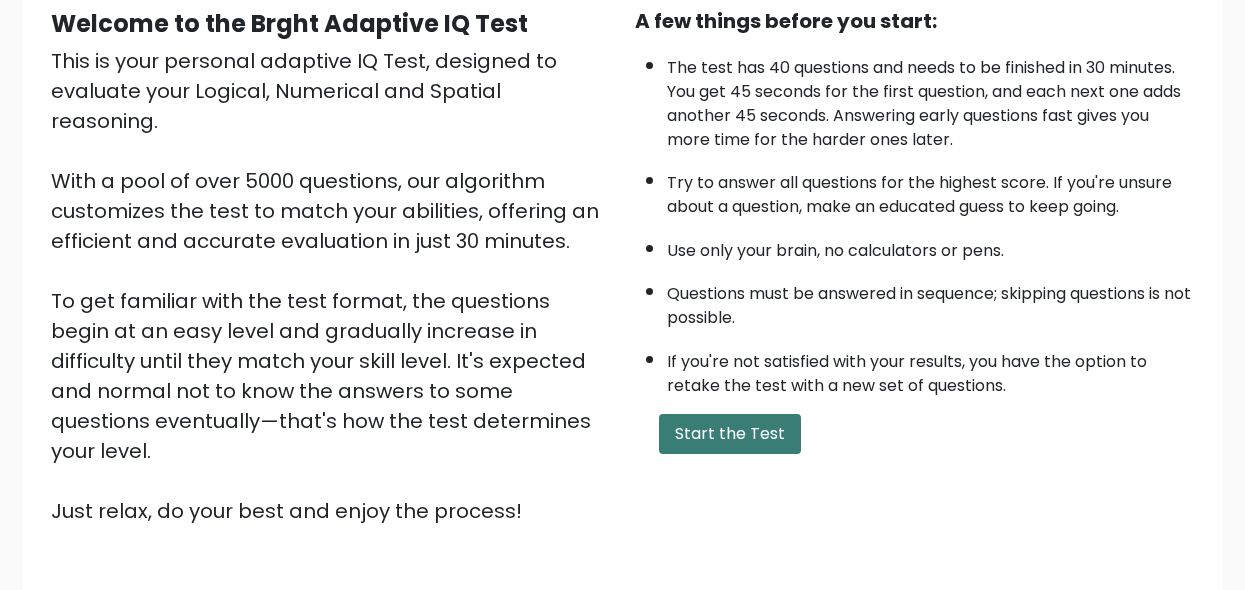click on "Start the Test" at bounding box center (730, 434) 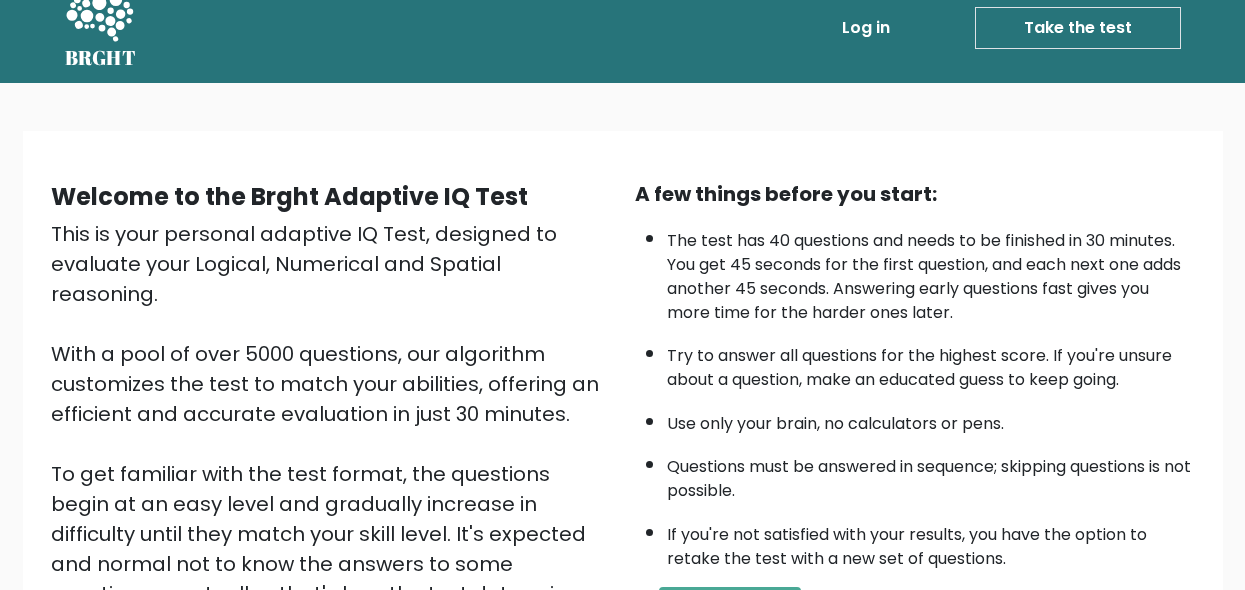 scroll, scrollTop: 0, scrollLeft: 0, axis: both 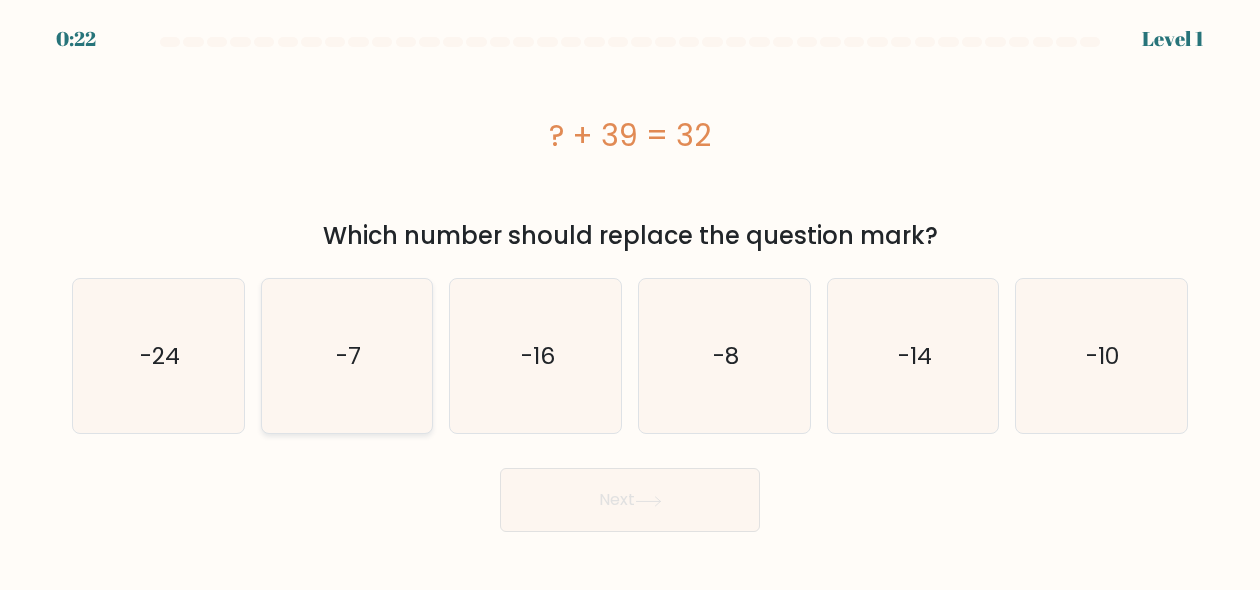 click on "-7" at bounding box center (347, 356) 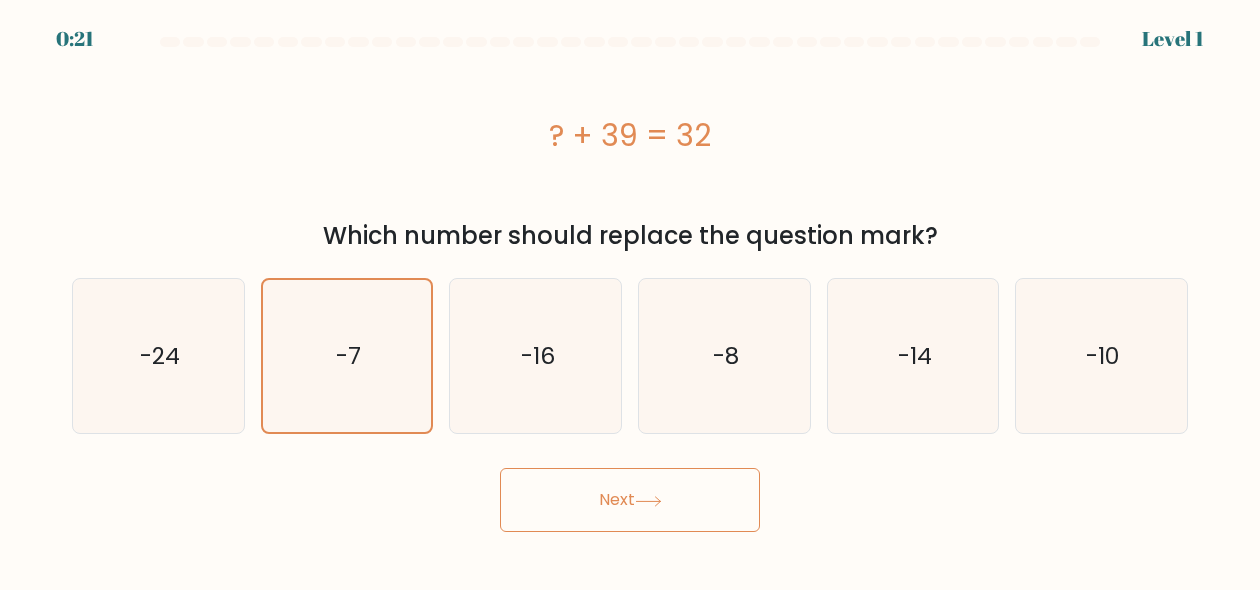 click on "Next" at bounding box center (630, 500) 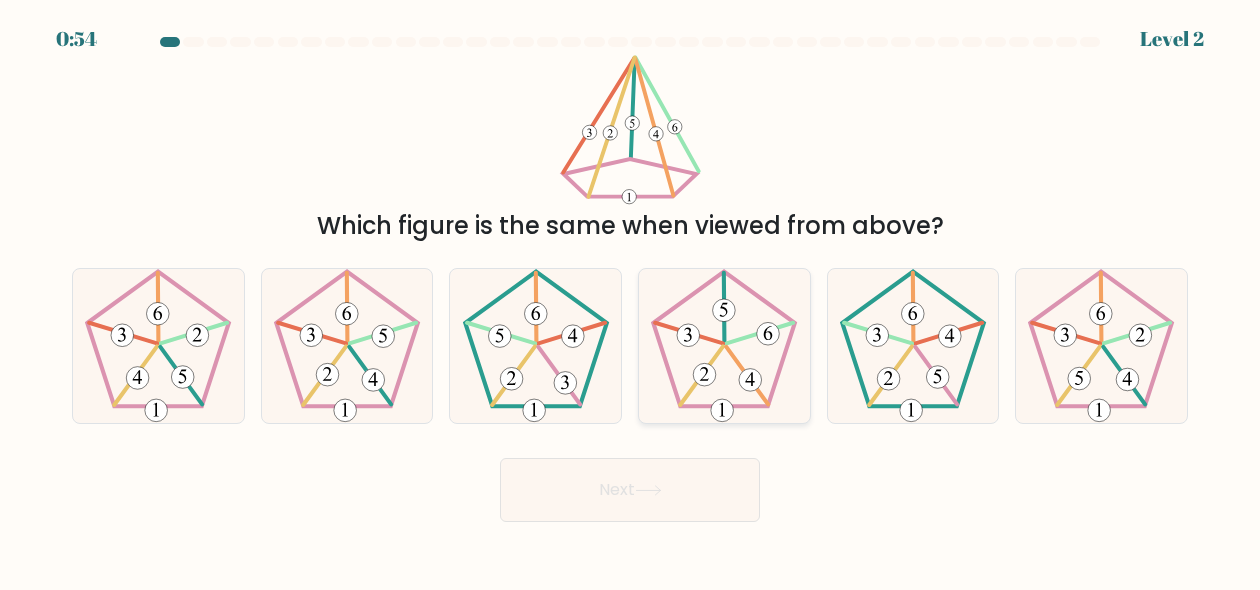 click at bounding box center [722, 410] 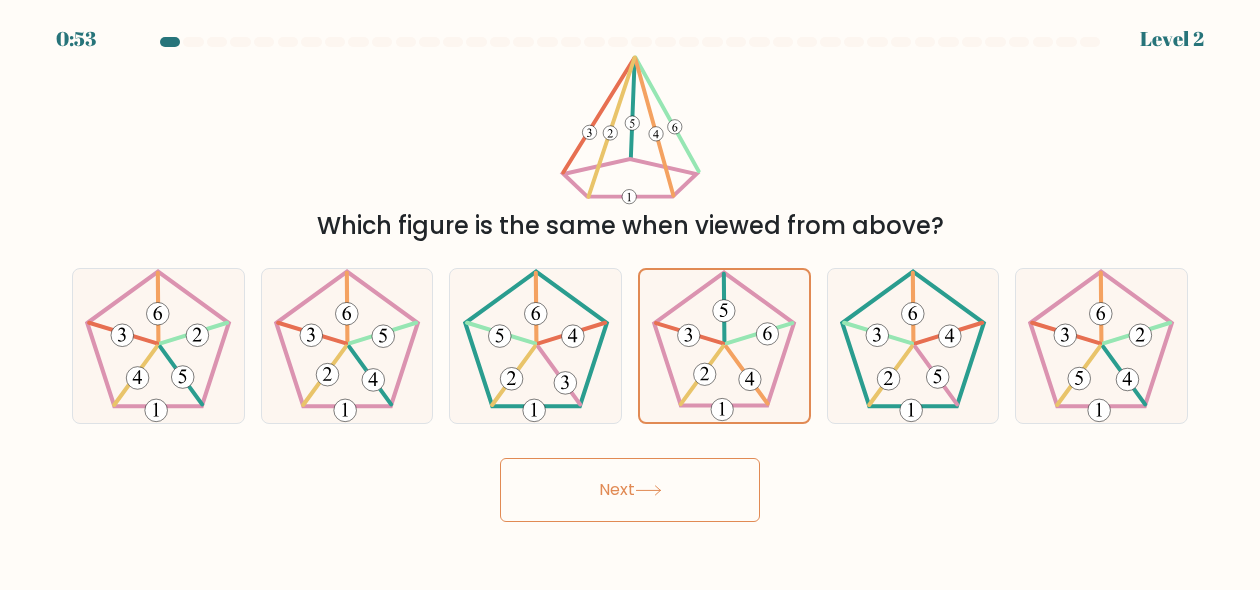 click at bounding box center [648, 490] 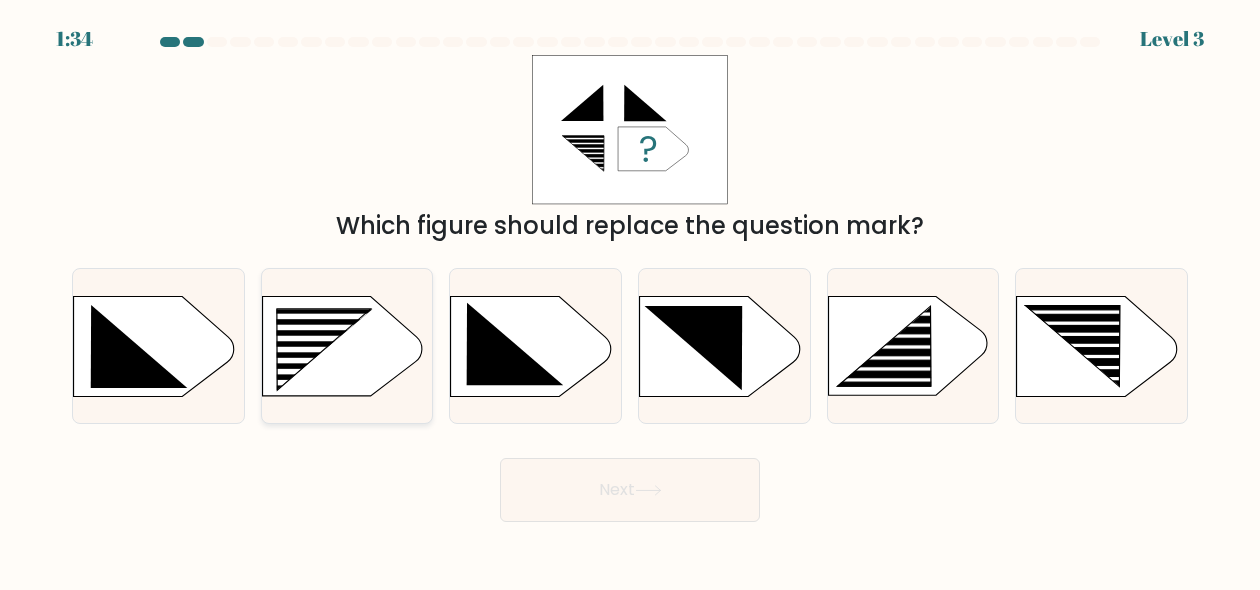 click at bounding box center [311, 316] 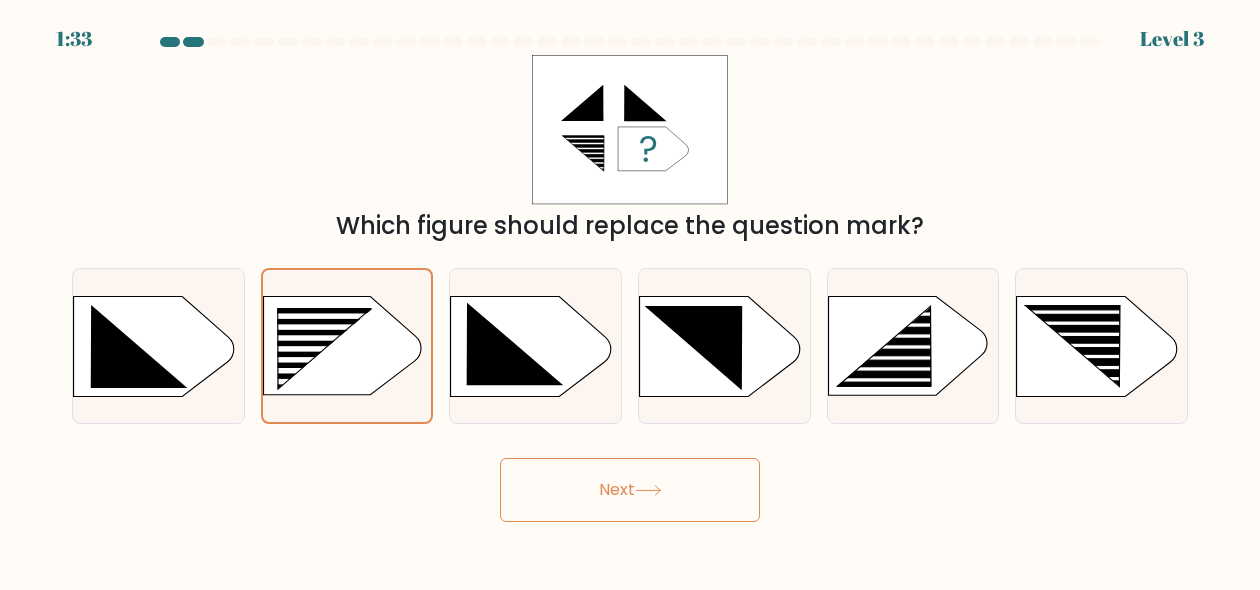 click on "Next" at bounding box center (630, 490) 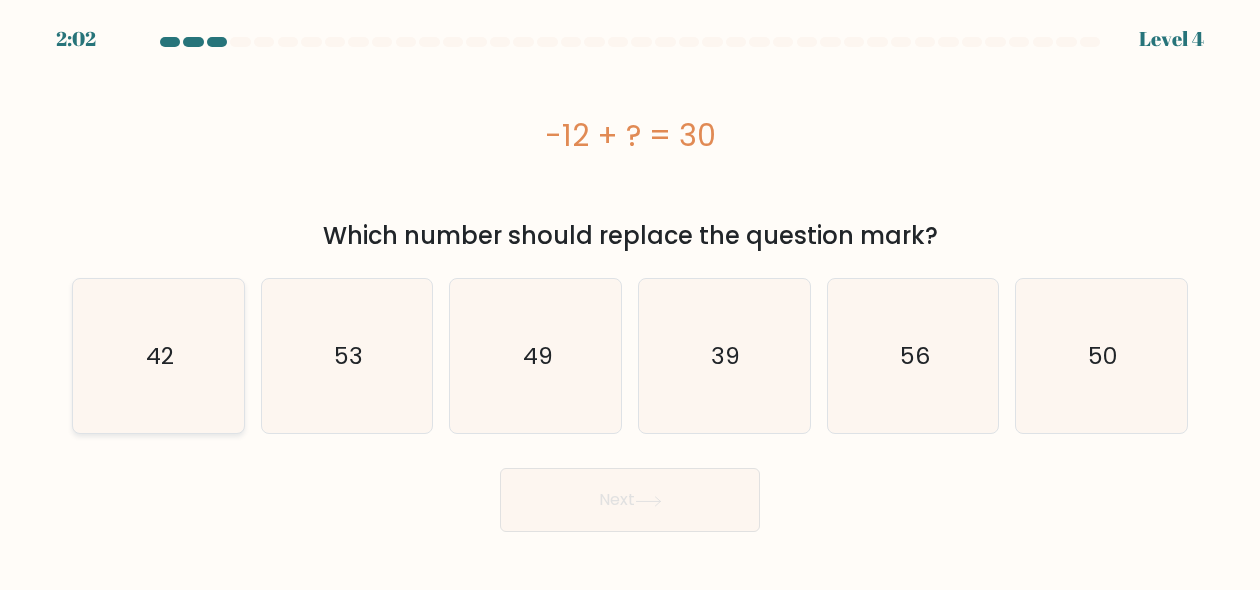 click on "42" at bounding box center (160, 356) 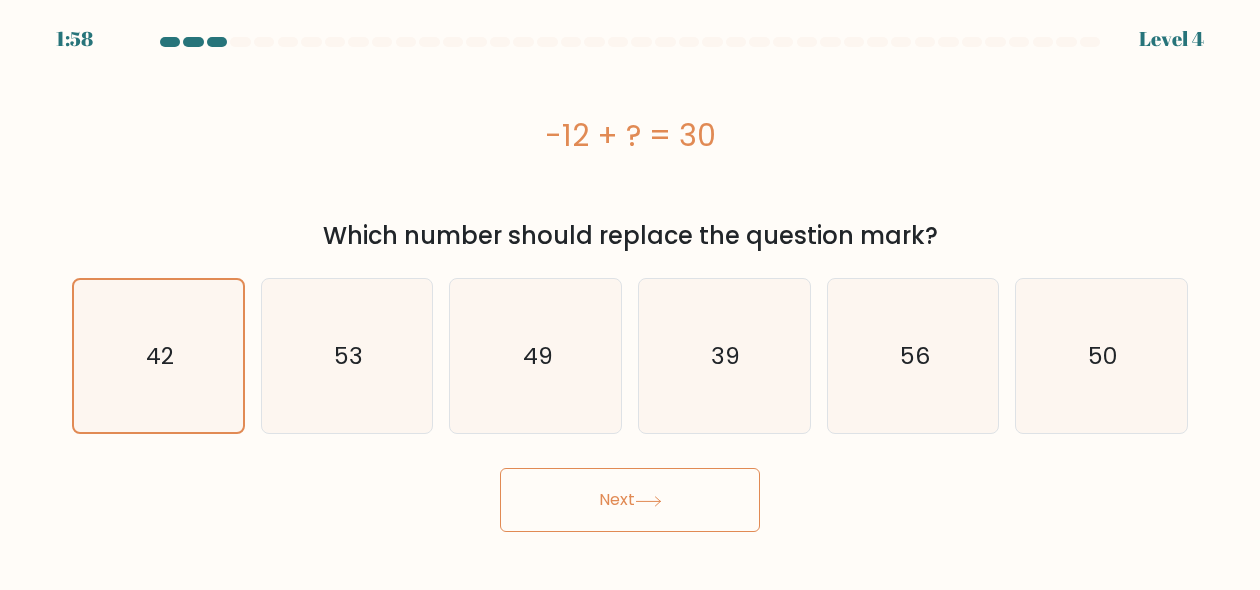 click on "Next" at bounding box center (630, 500) 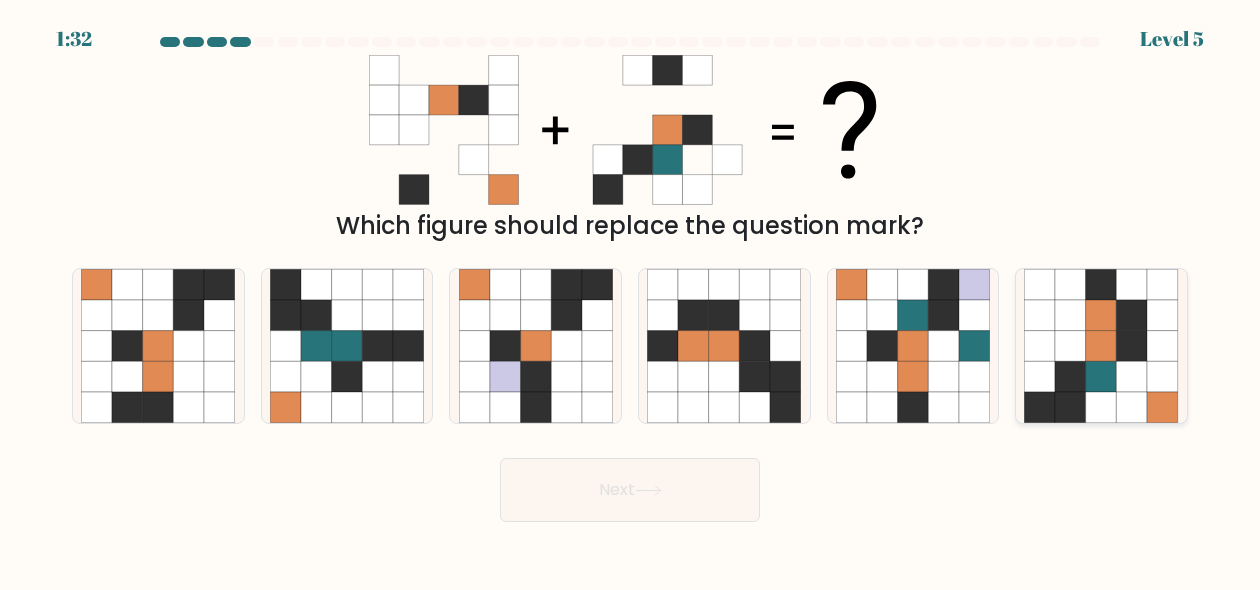 click at bounding box center (1040, 346) 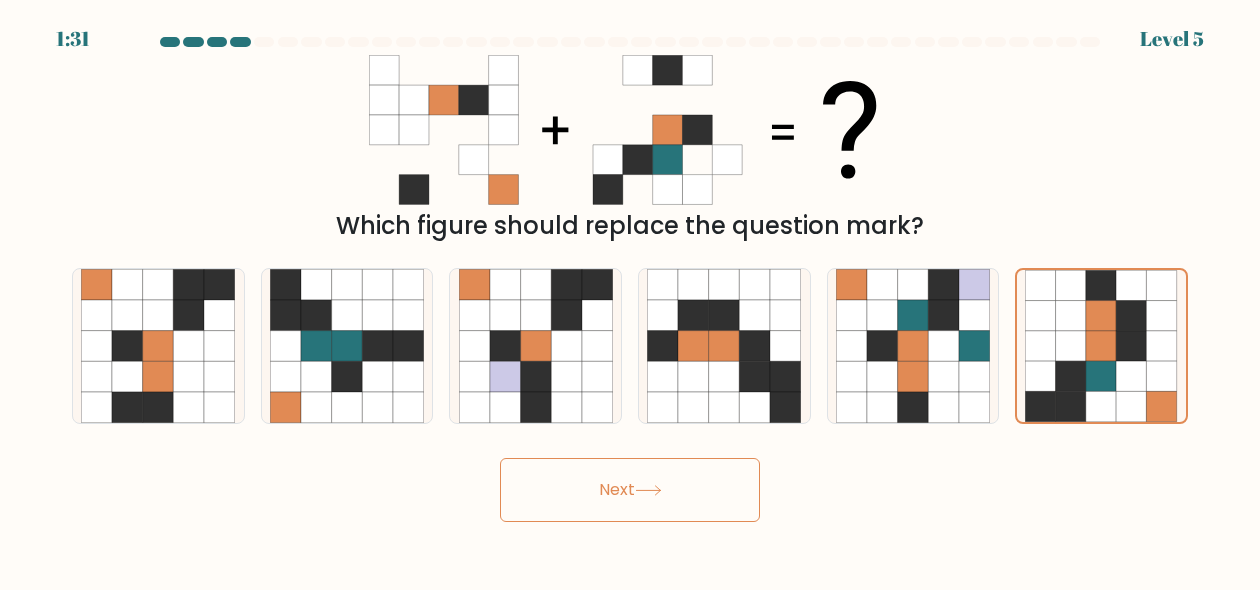 click on "1:31
Level 5" at bounding box center [630, 295] 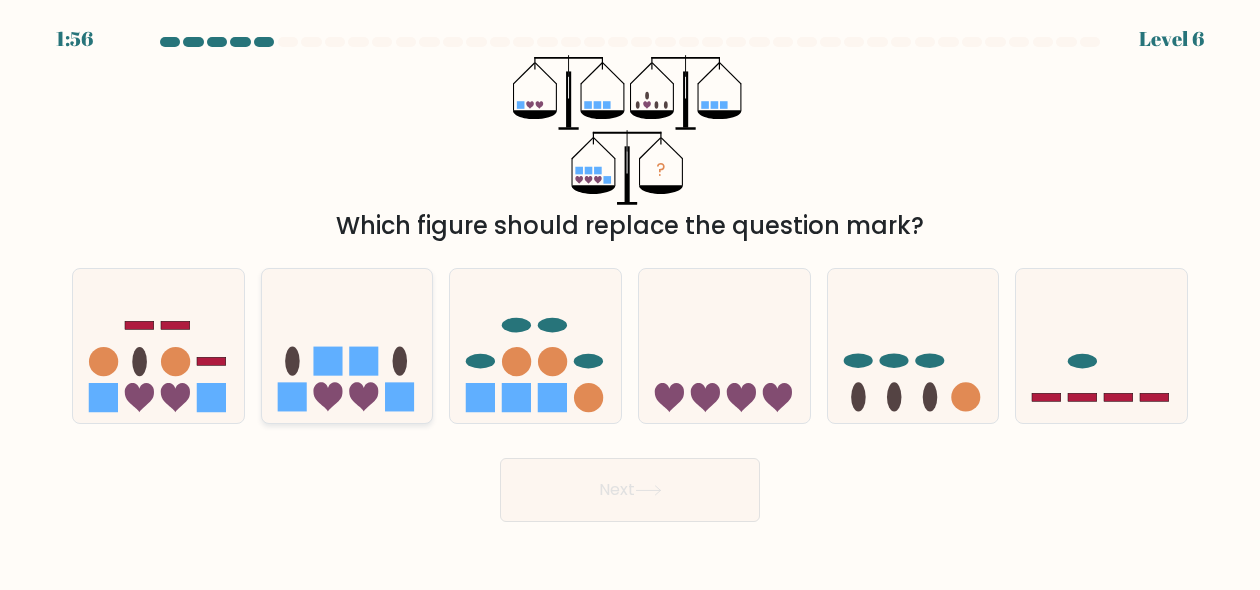 click at bounding box center [347, 345] 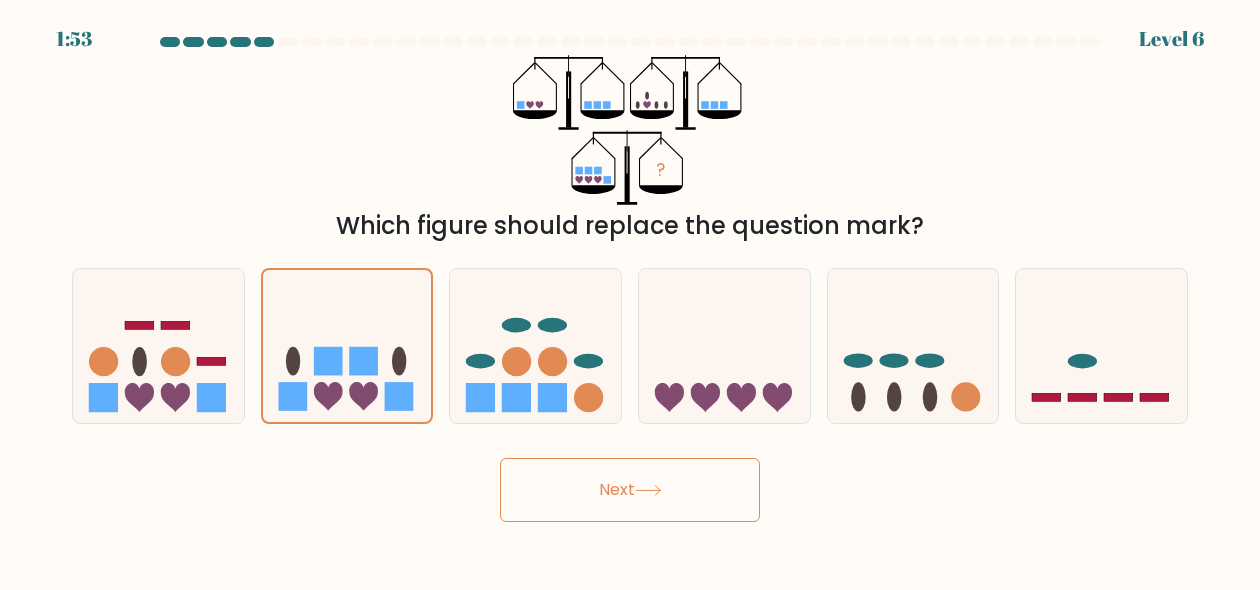 click on "Next" at bounding box center [630, 490] 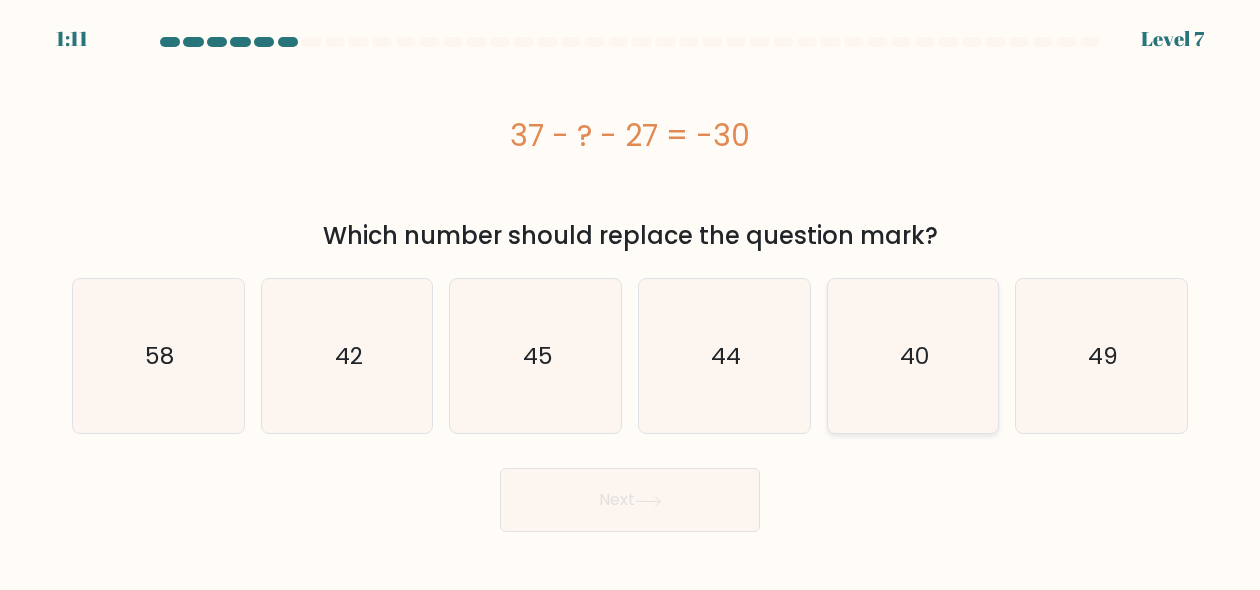 click on "40" at bounding box center [914, 356] 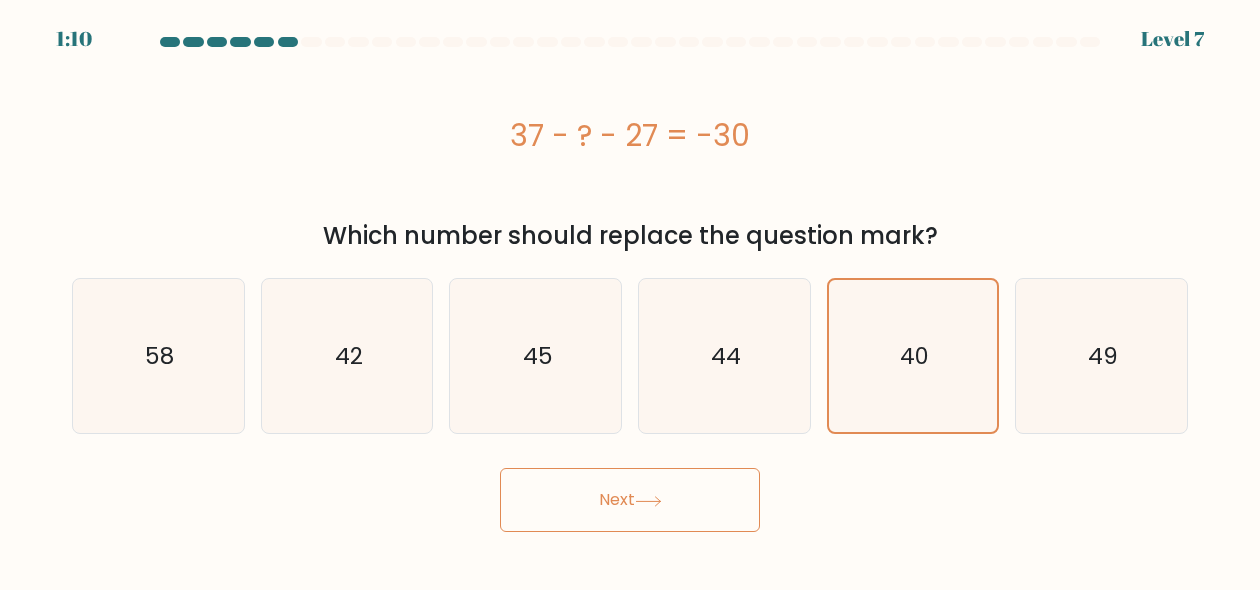 click at bounding box center [648, 501] 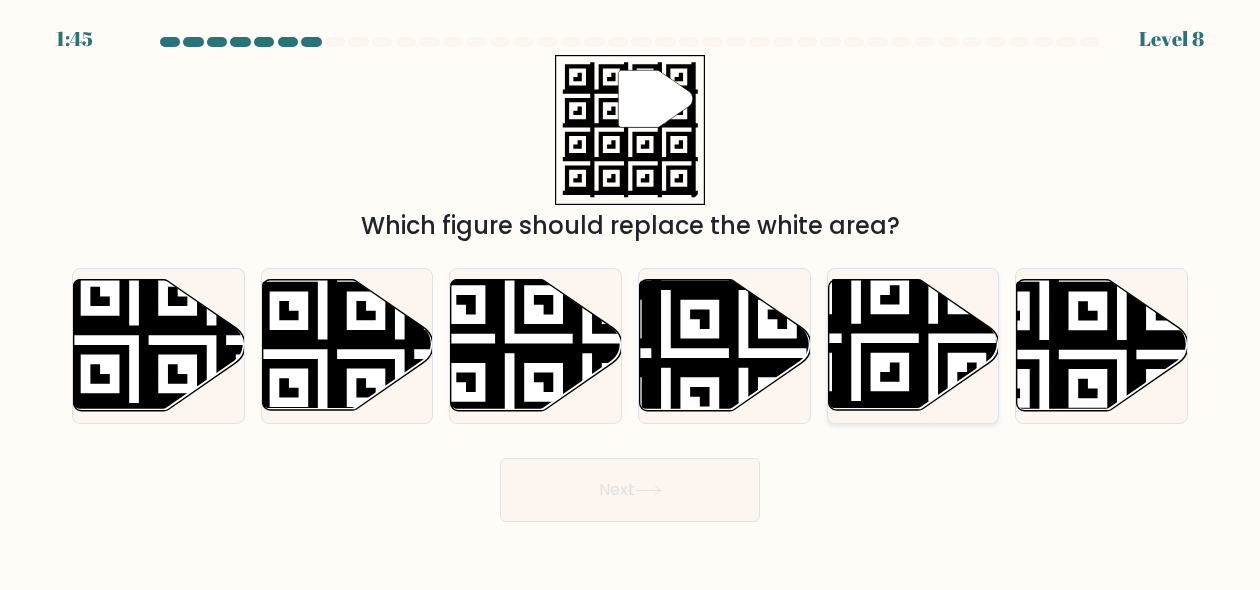 click at bounding box center [913, 345] 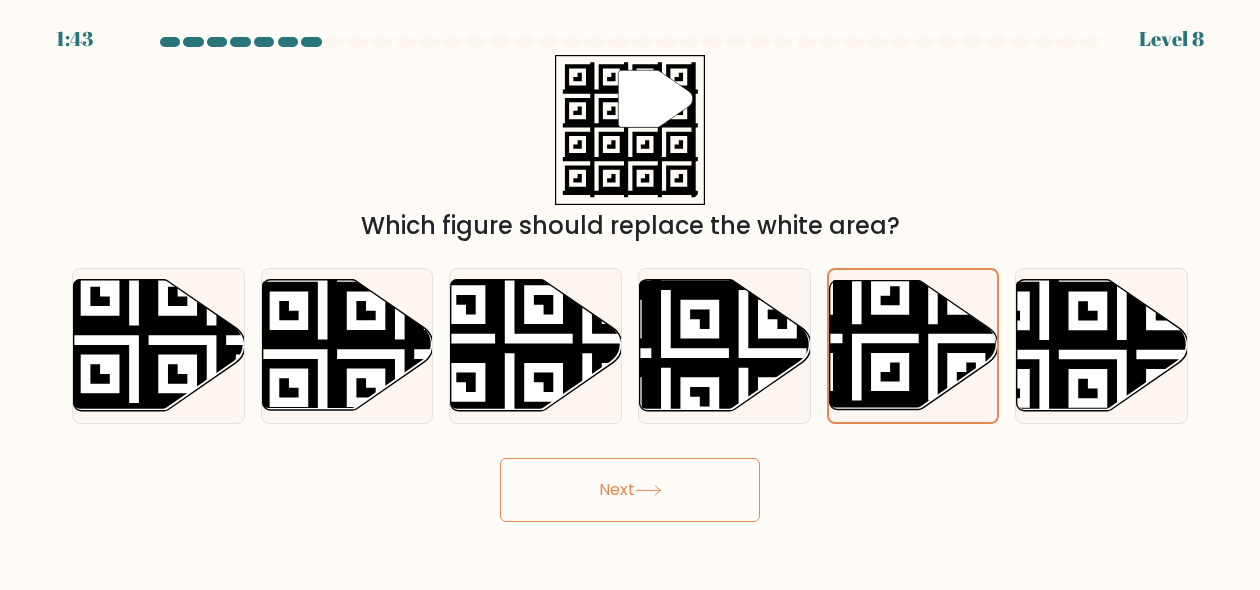 click on "Next" at bounding box center [630, 490] 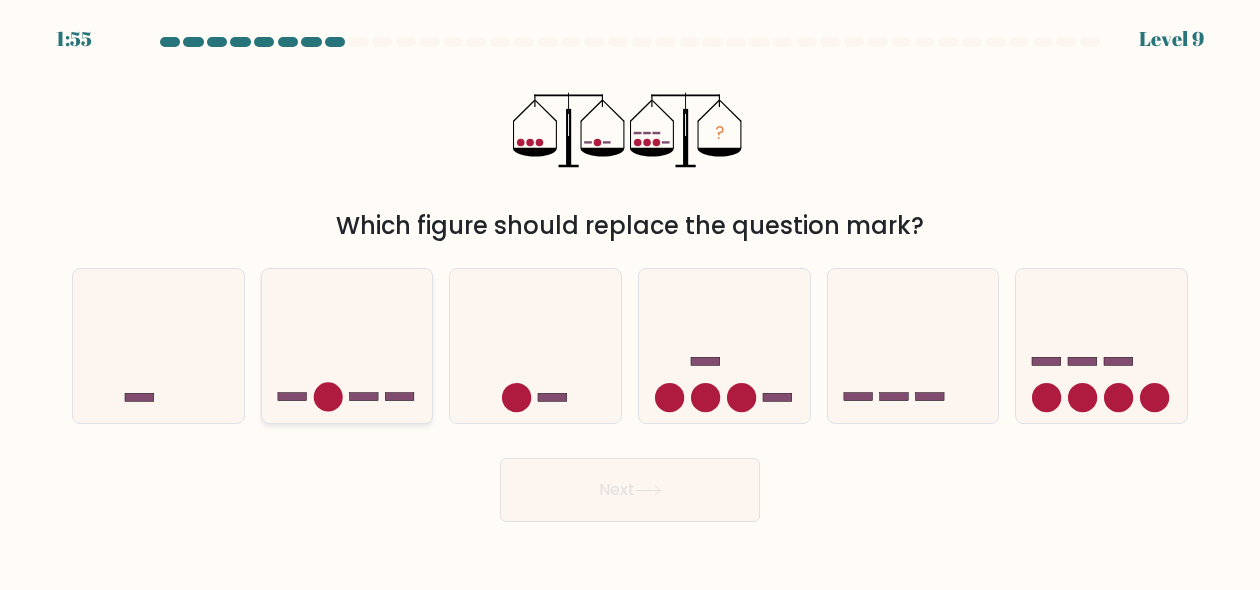 click at bounding box center [347, 345] 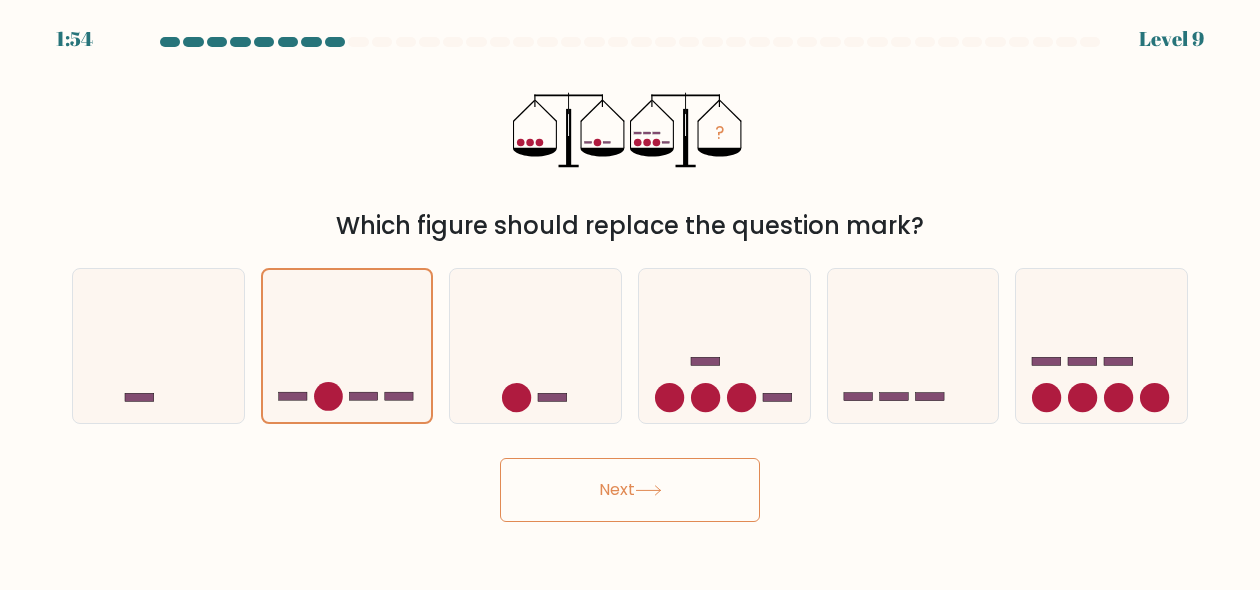 click on "Next" at bounding box center (630, 490) 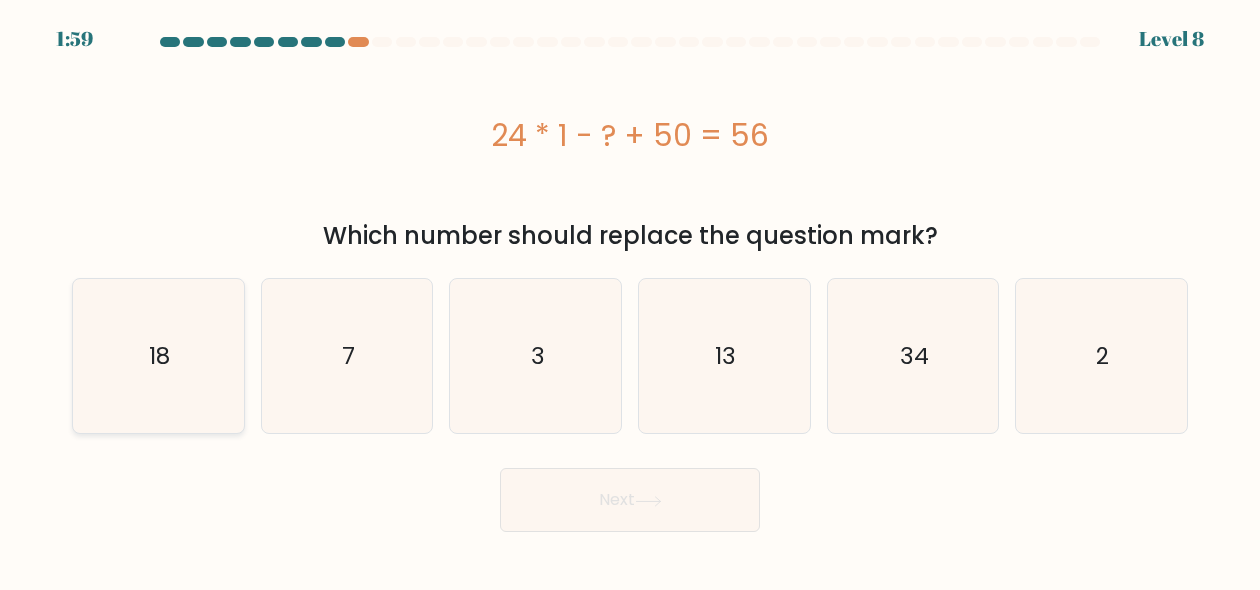 click on "18" at bounding box center (158, 356) 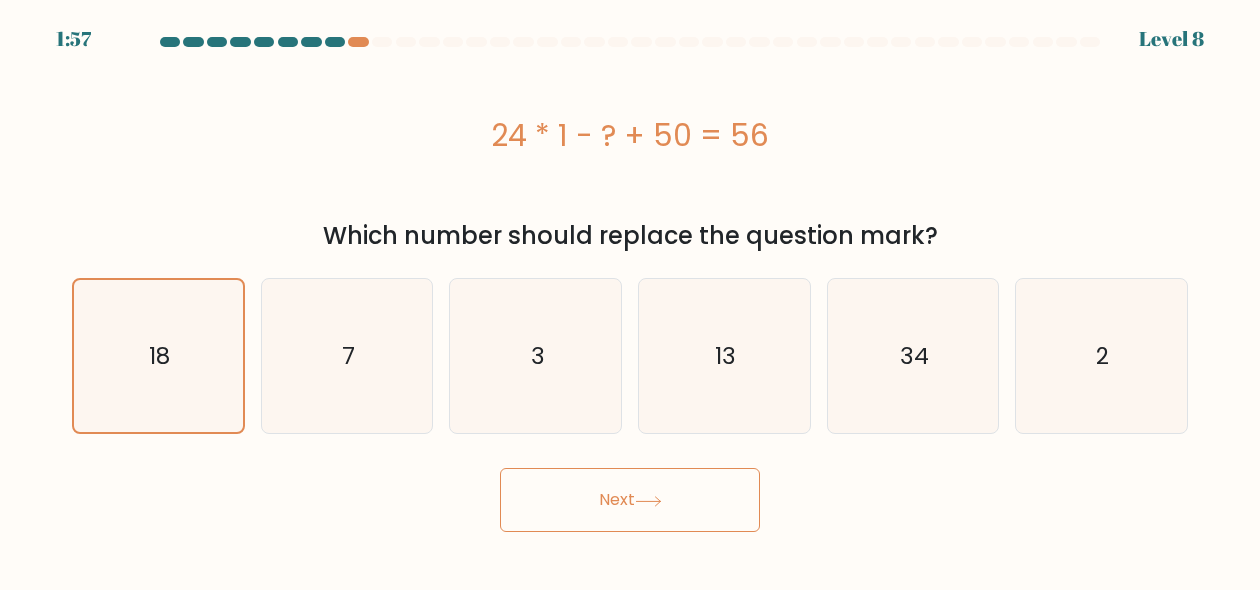 click on "Next" at bounding box center [630, 500] 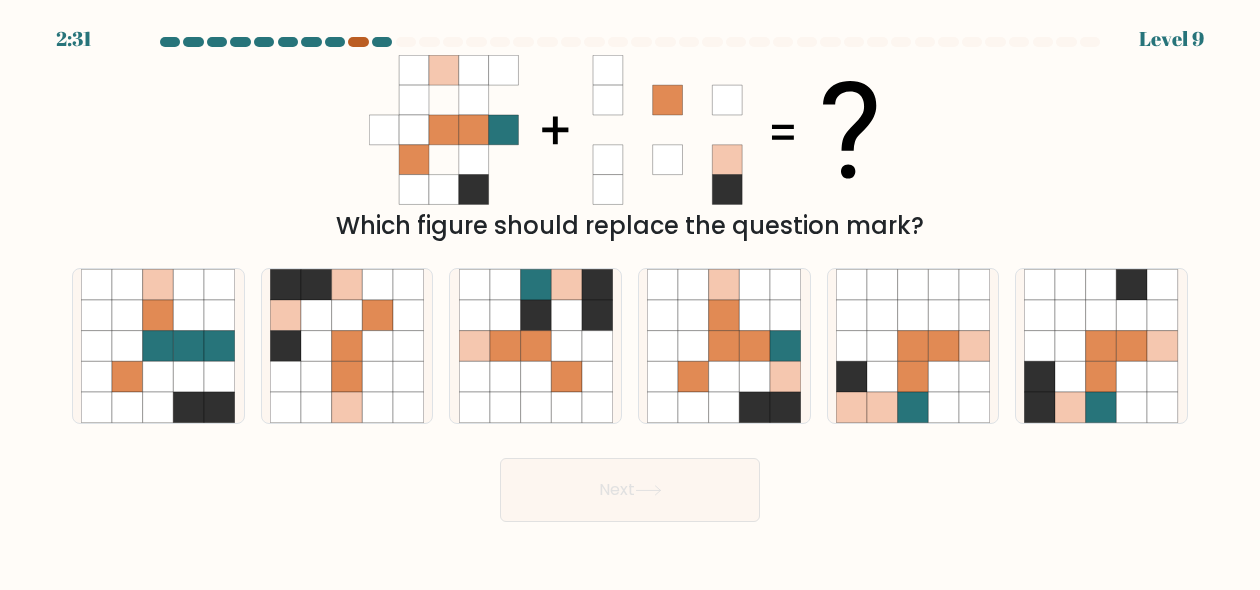 click at bounding box center [358, 42] 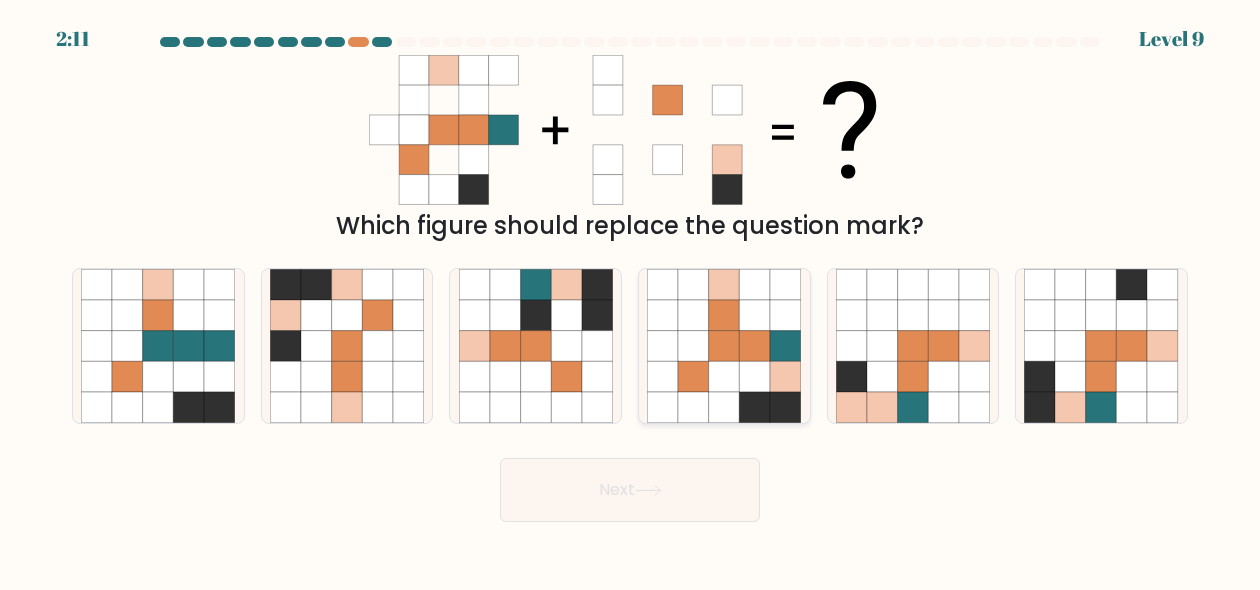 click at bounding box center [755, 346] 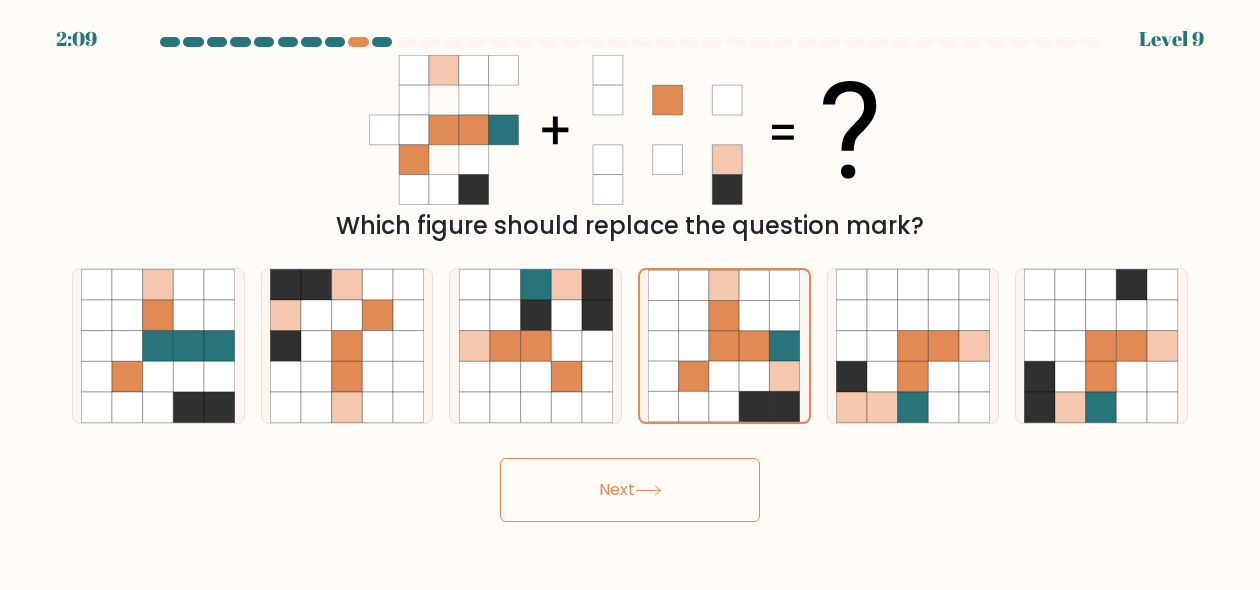 click on "Next" at bounding box center [630, 490] 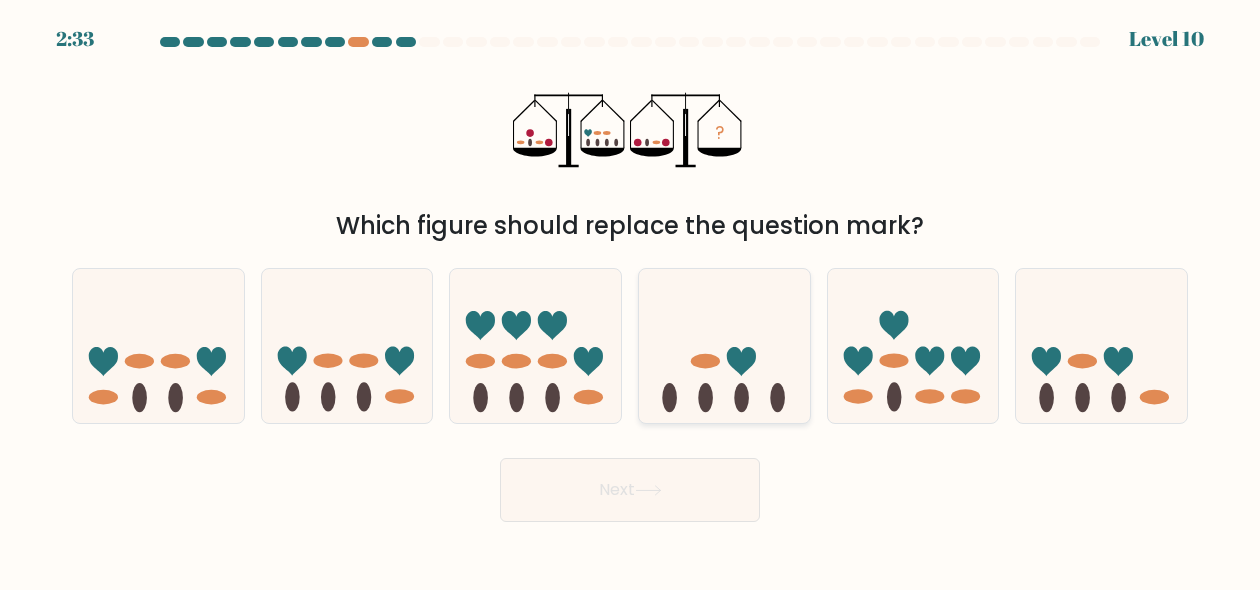 click at bounding box center (724, 345) 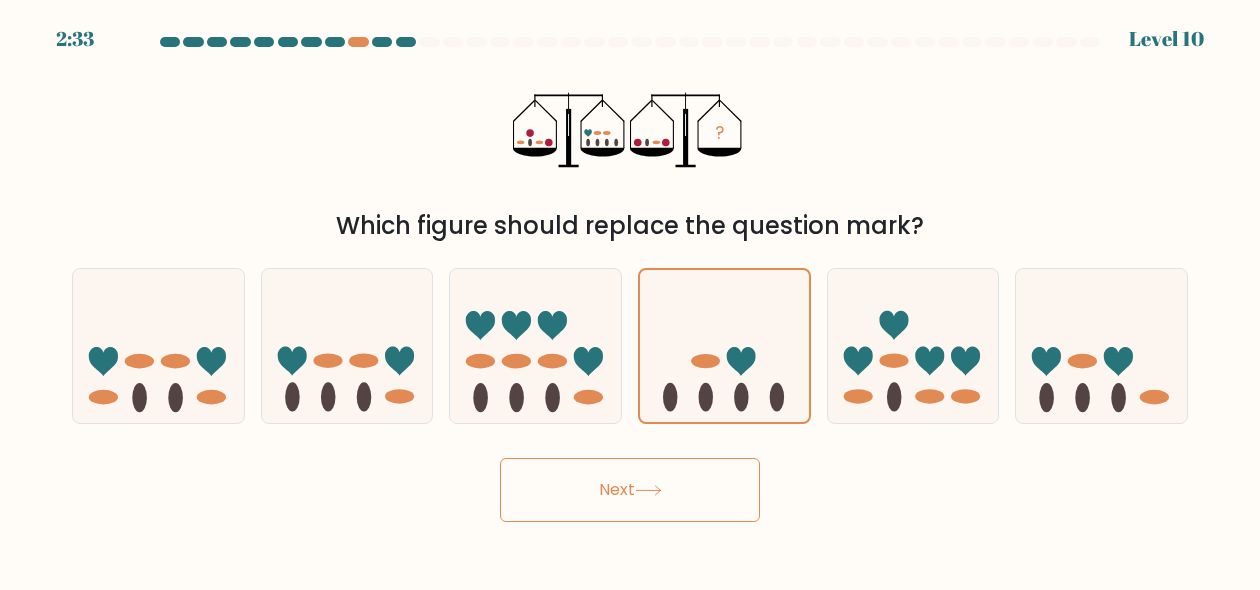 click on "Next" at bounding box center [630, 490] 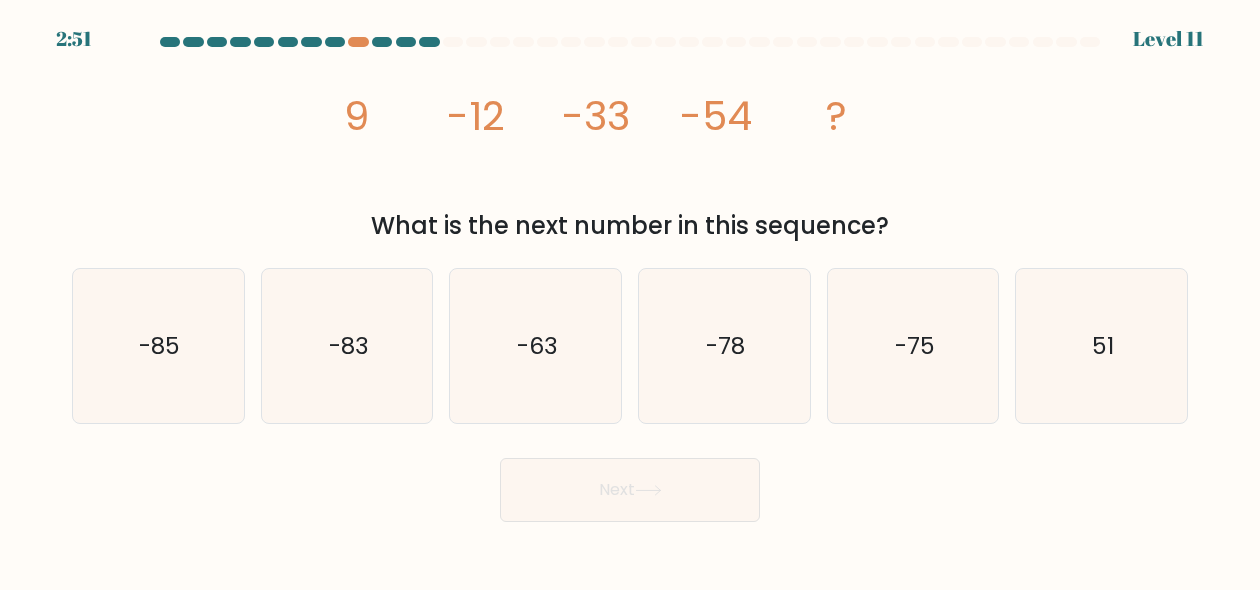 type 